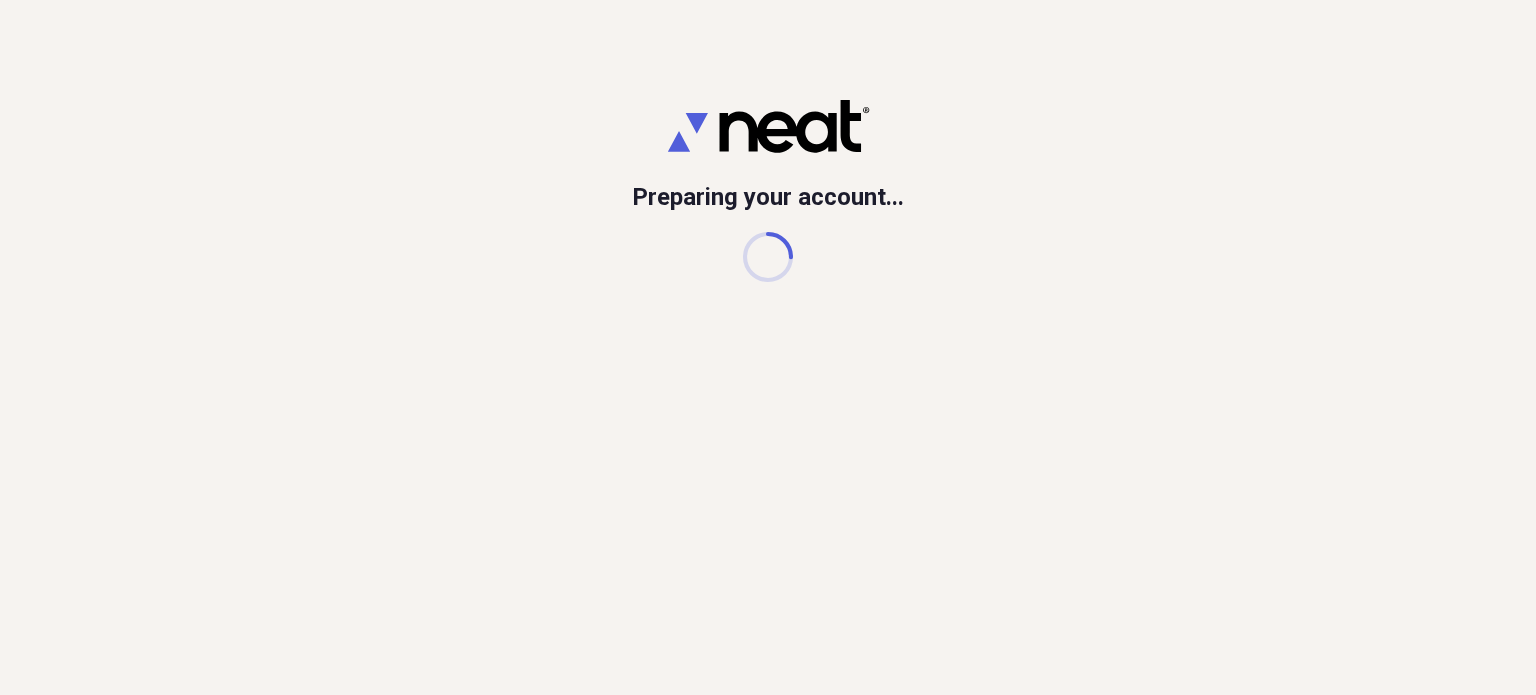 scroll, scrollTop: 0, scrollLeft: 0, axis: both 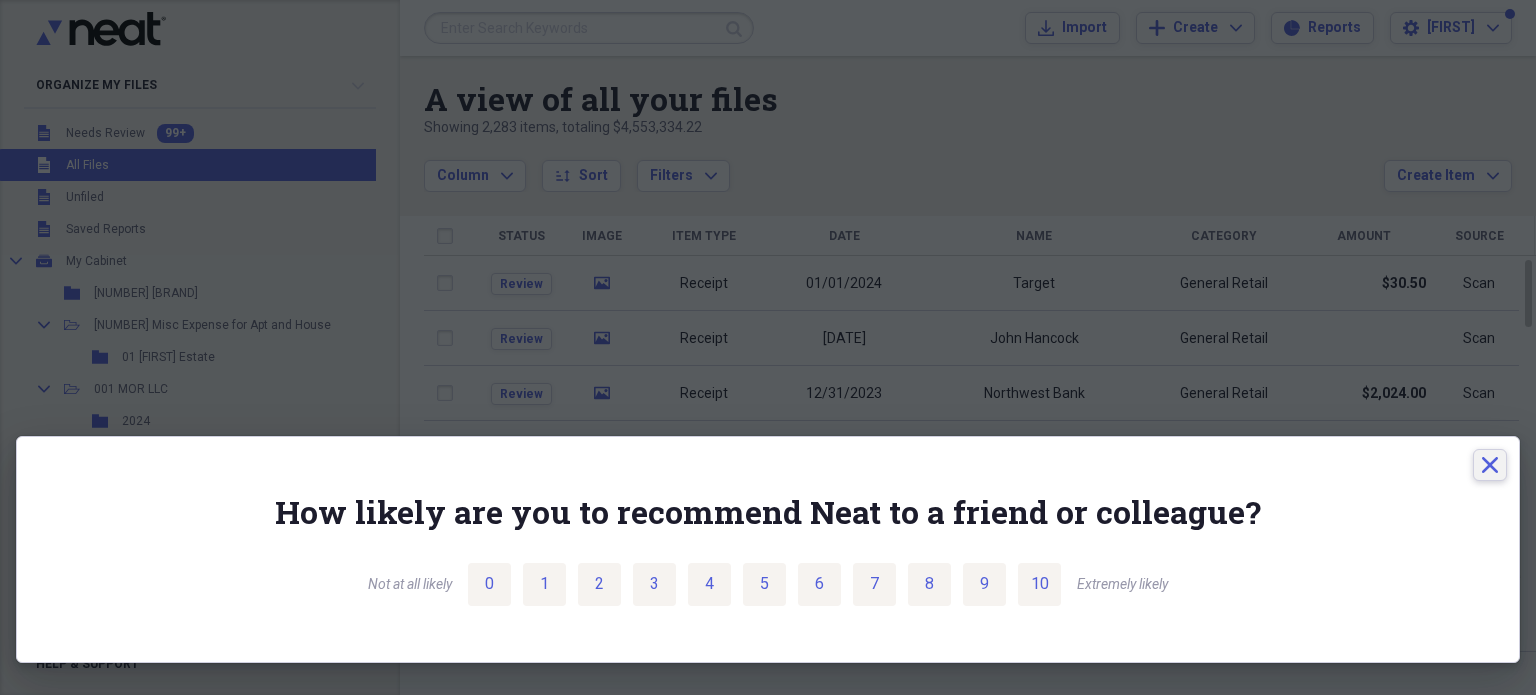 click 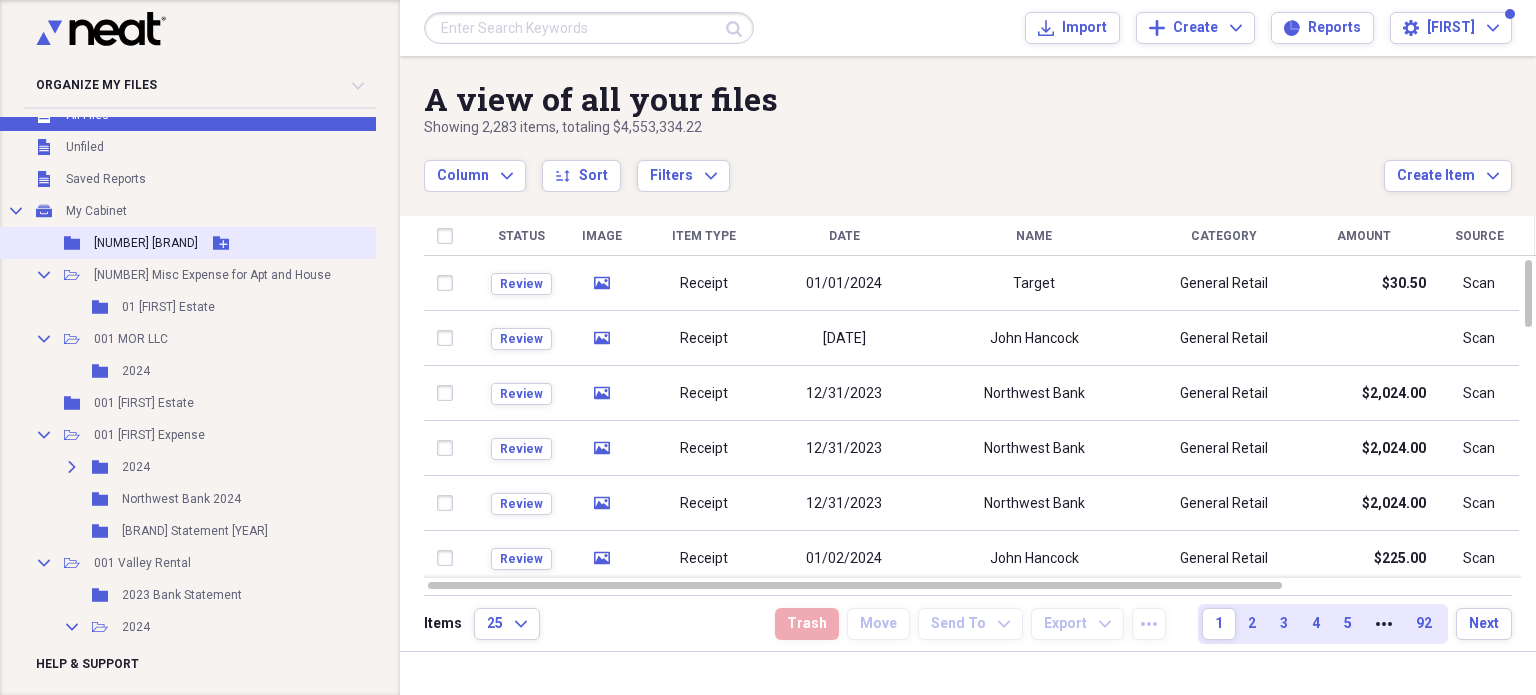 scroll, scrollTop: 55, scrollLeft: 0, axis: vertical 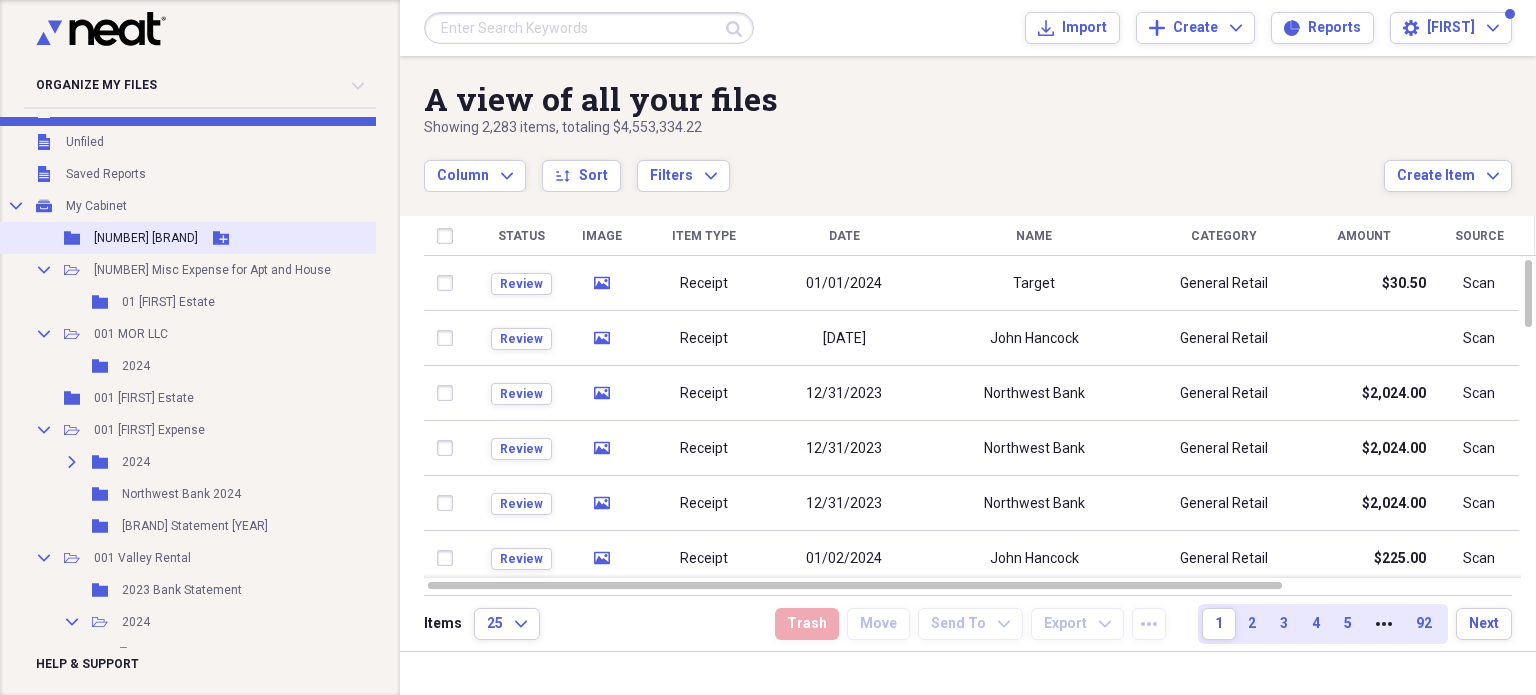 click on "[NUMBER] [BRAND]" at bounding box center [146, 238] 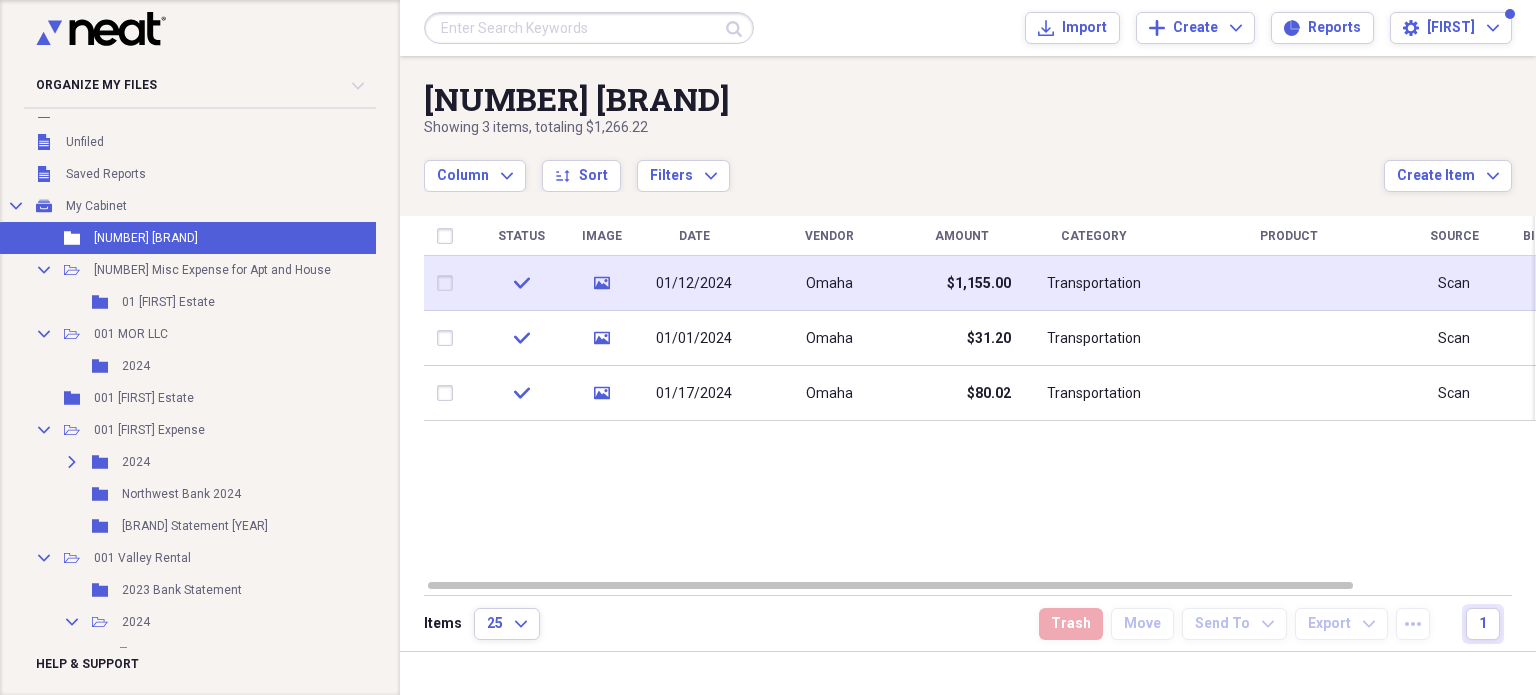 click on "01/12/2024" at bounding box center (694, 284) 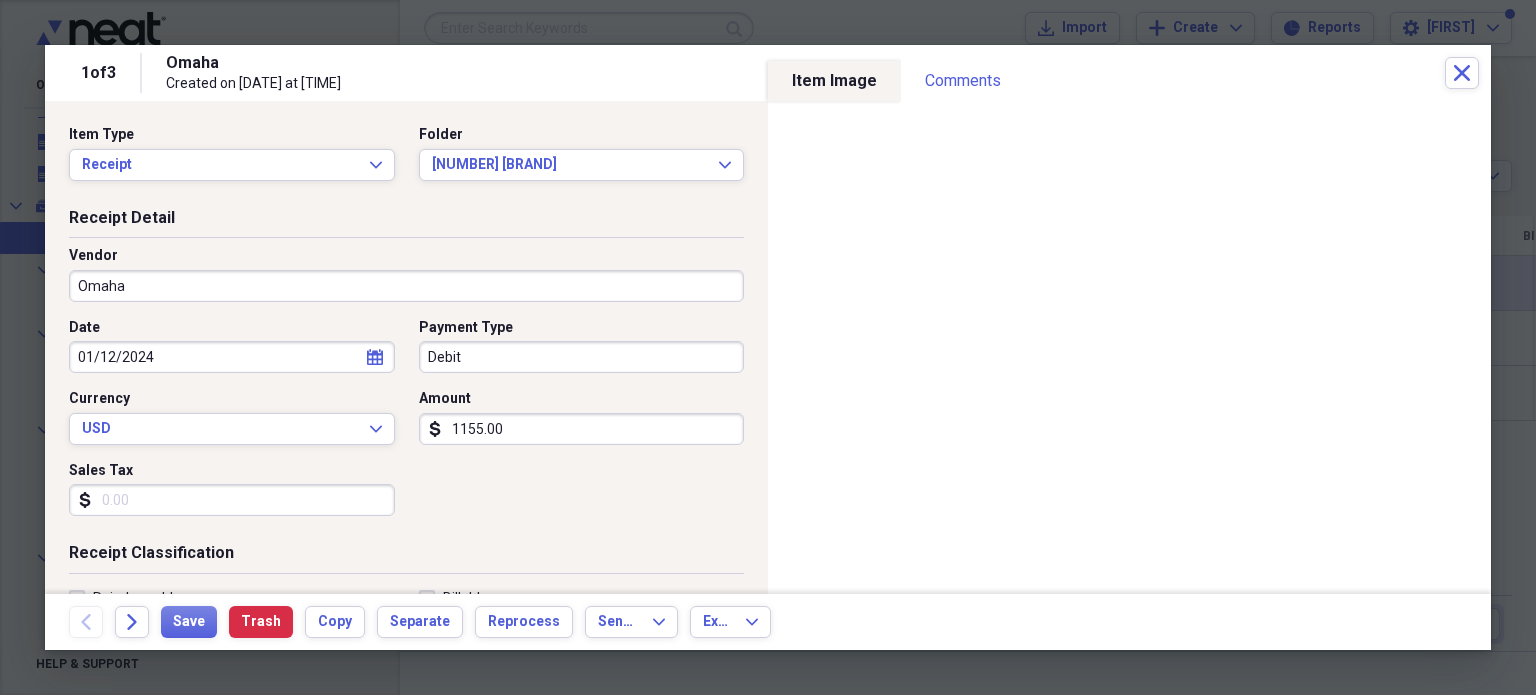 click on "Omaha" at bounding box center [406, 286] 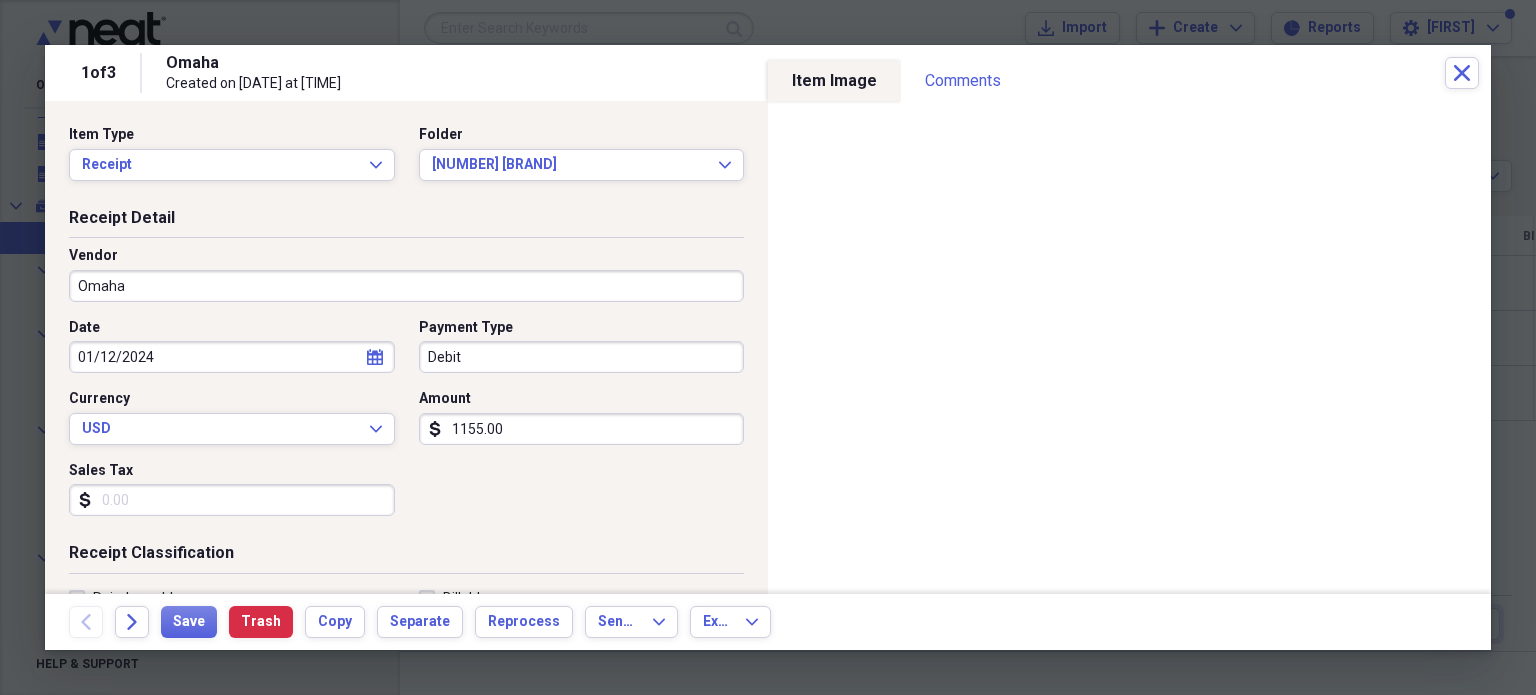 click on "Receipt Detail" at bounding box center [406, 222] 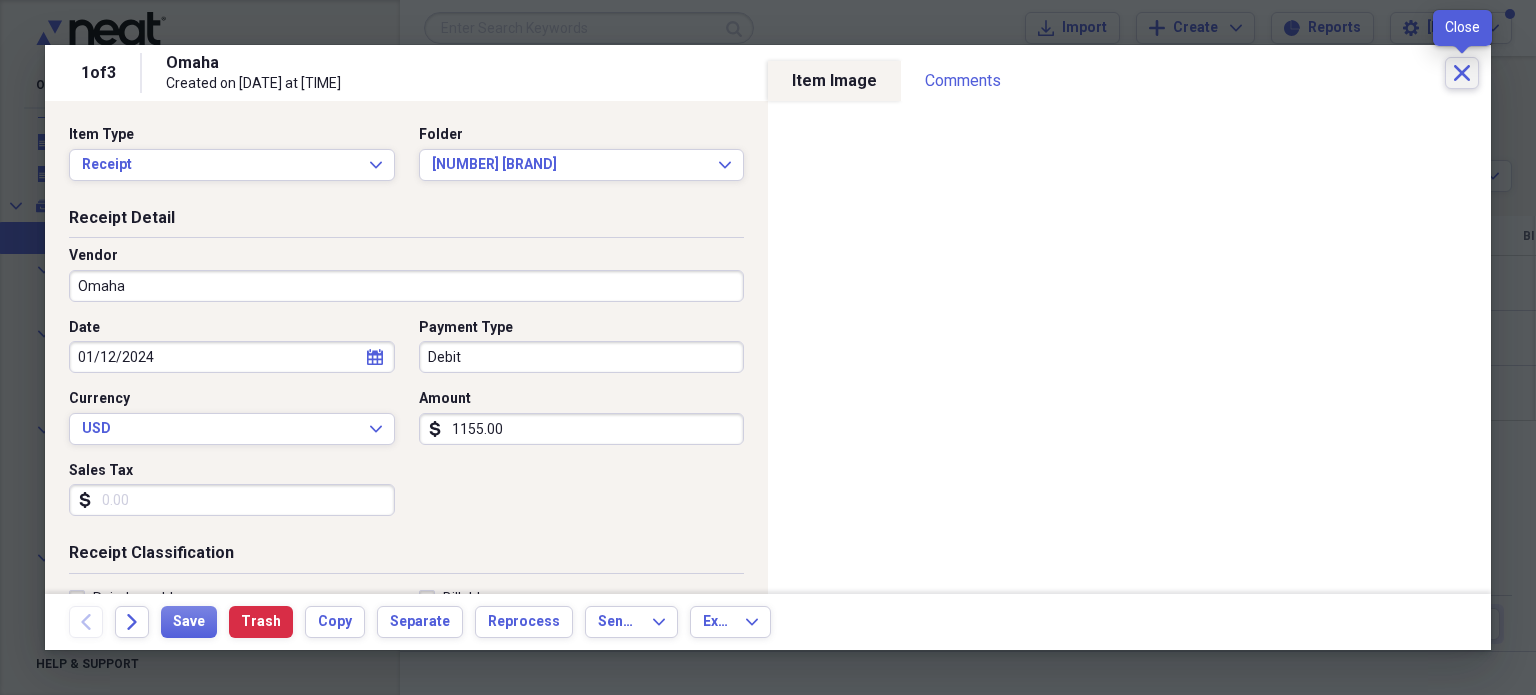 click 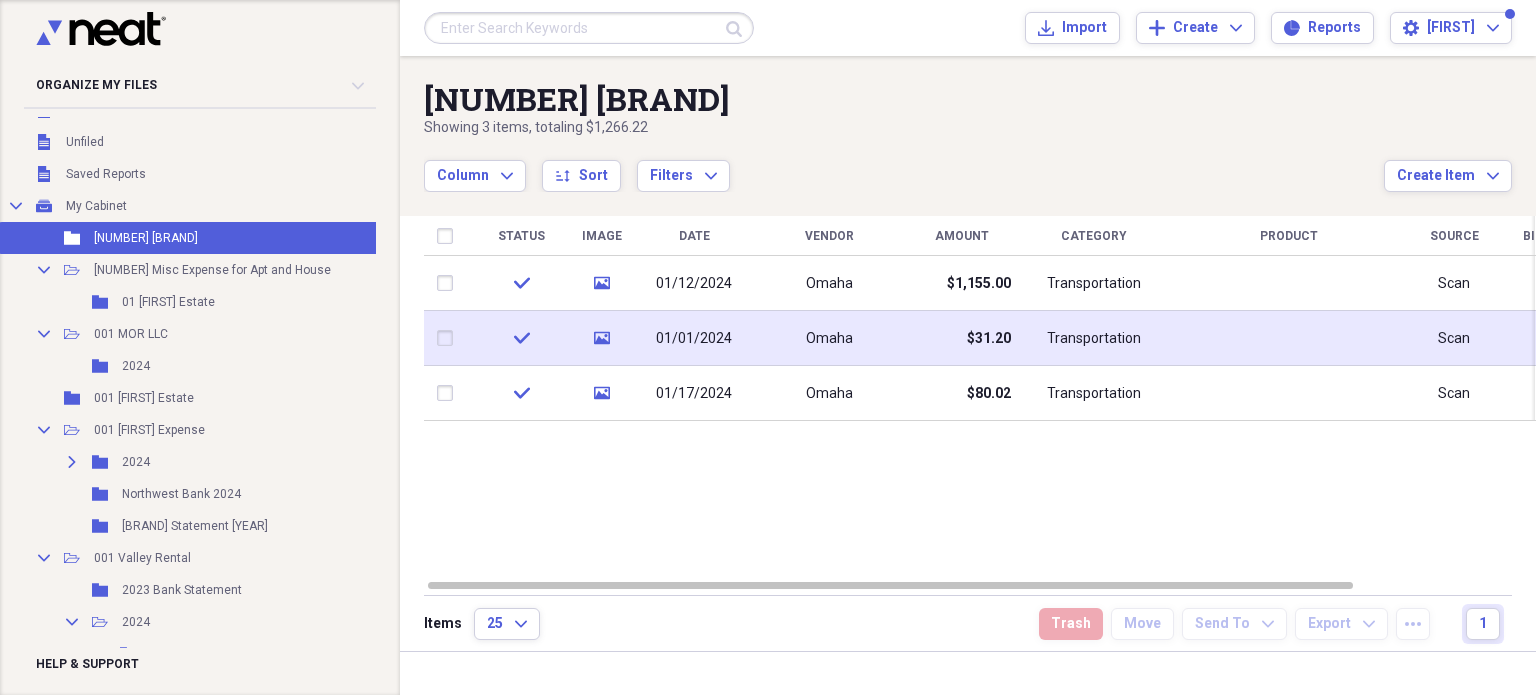 click on "media" at bounding box center (601, 338) 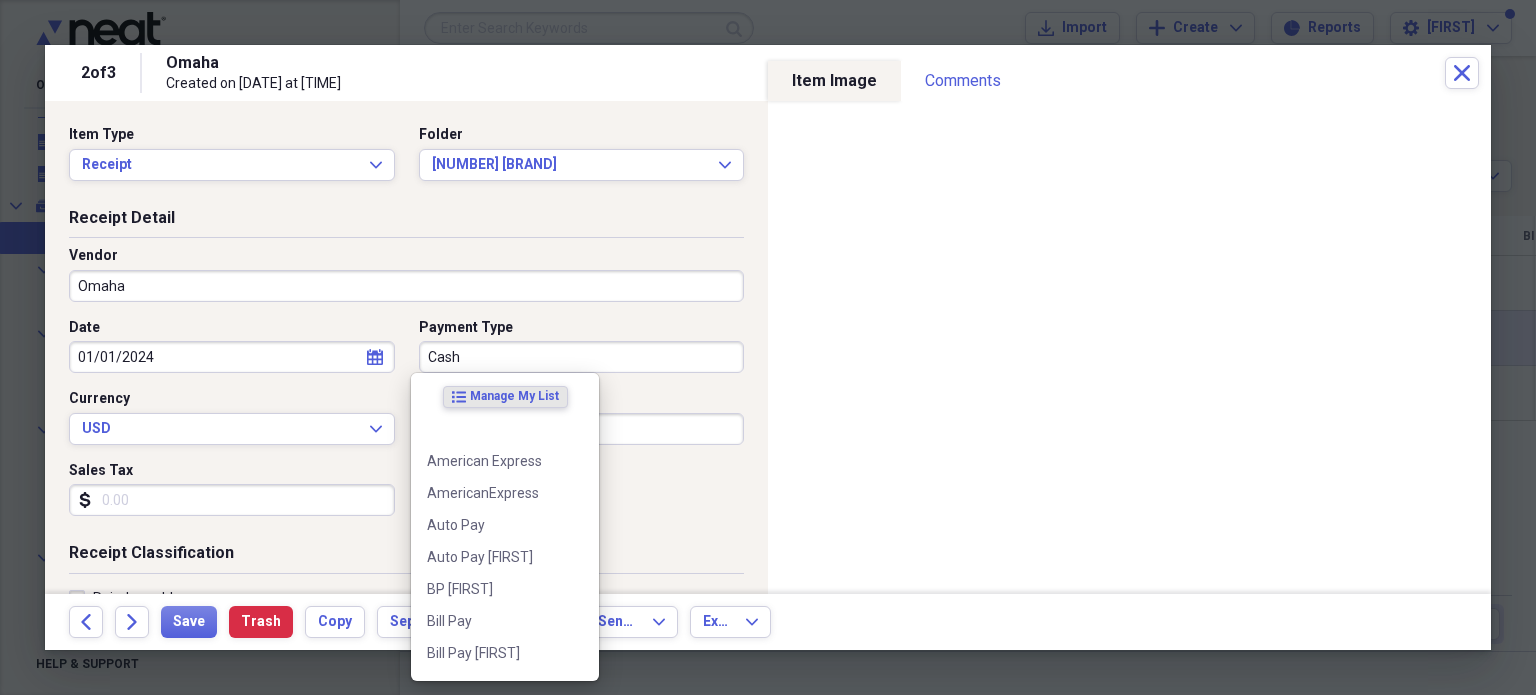 click on "Cash" at bounding box center [582, 357] 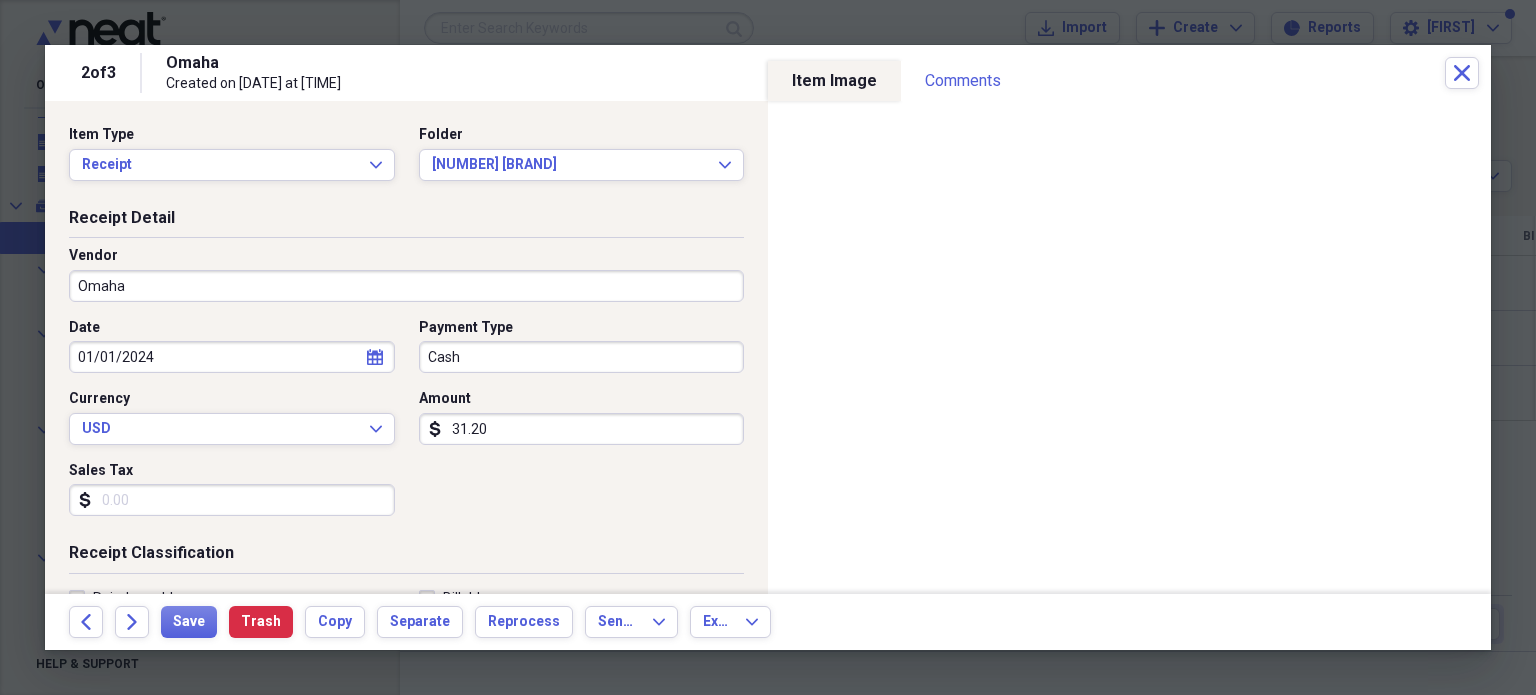click on "[NUMBER] of [NUMBER] [CITY] Created on [DATE] at [TIME] Close" at bounding box center (768, 73) 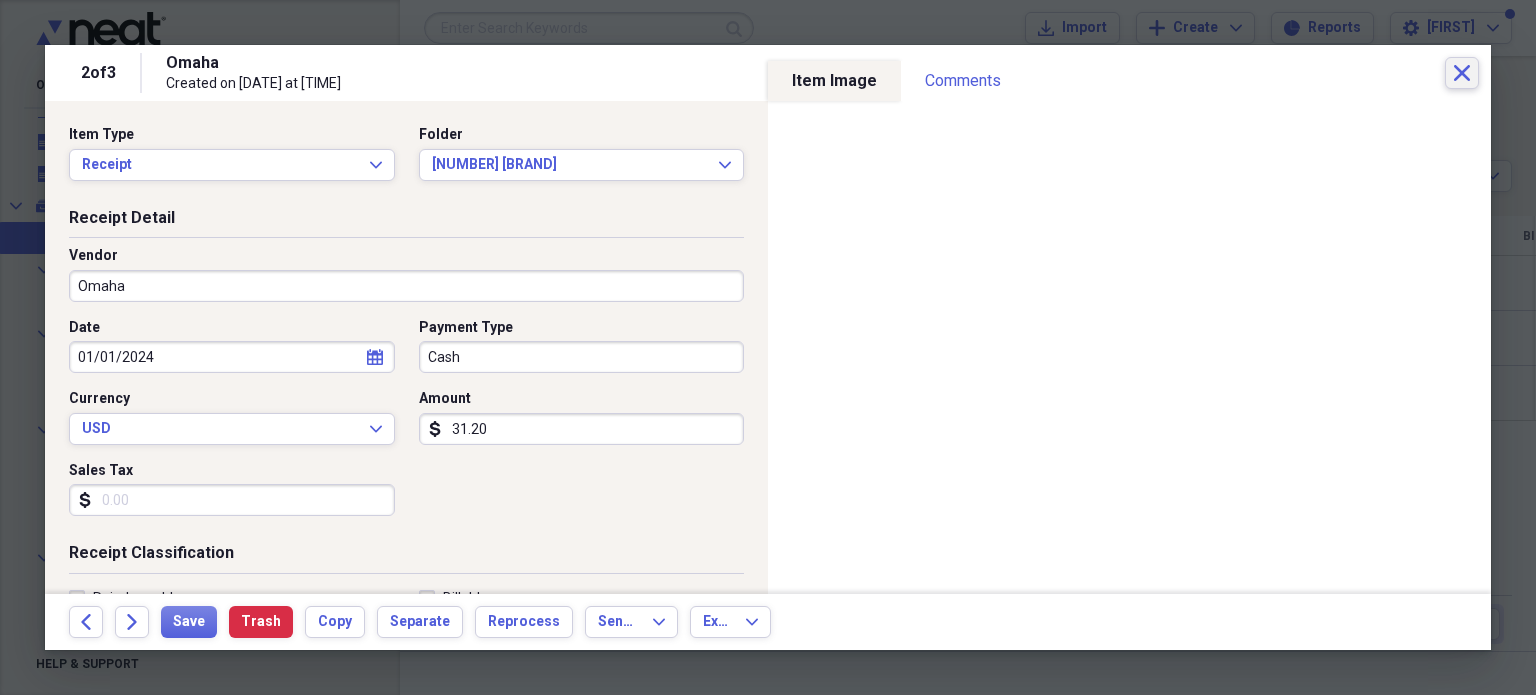 click on "Close" at bounding box center (1462, 73) 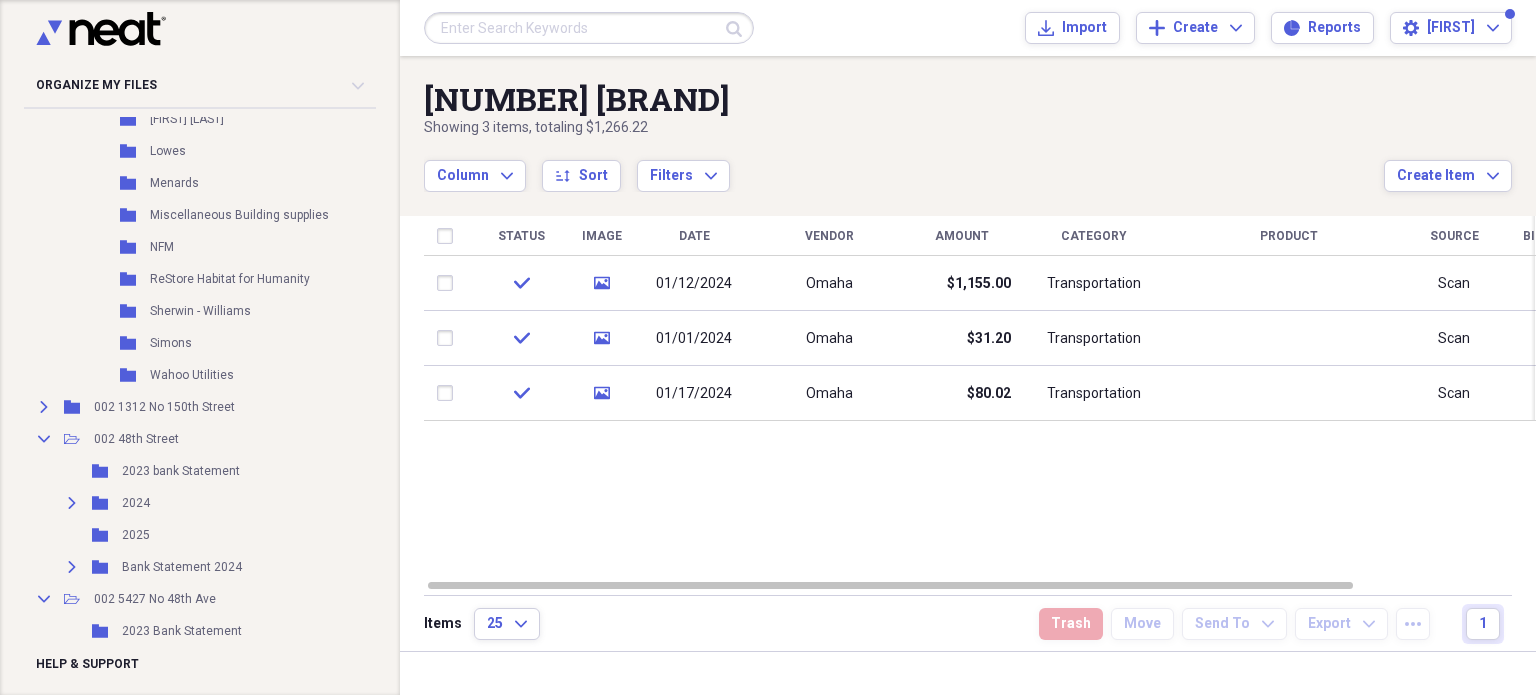 scroll, scrollTop: 1463, scrollLeft: 0, axis: vertical 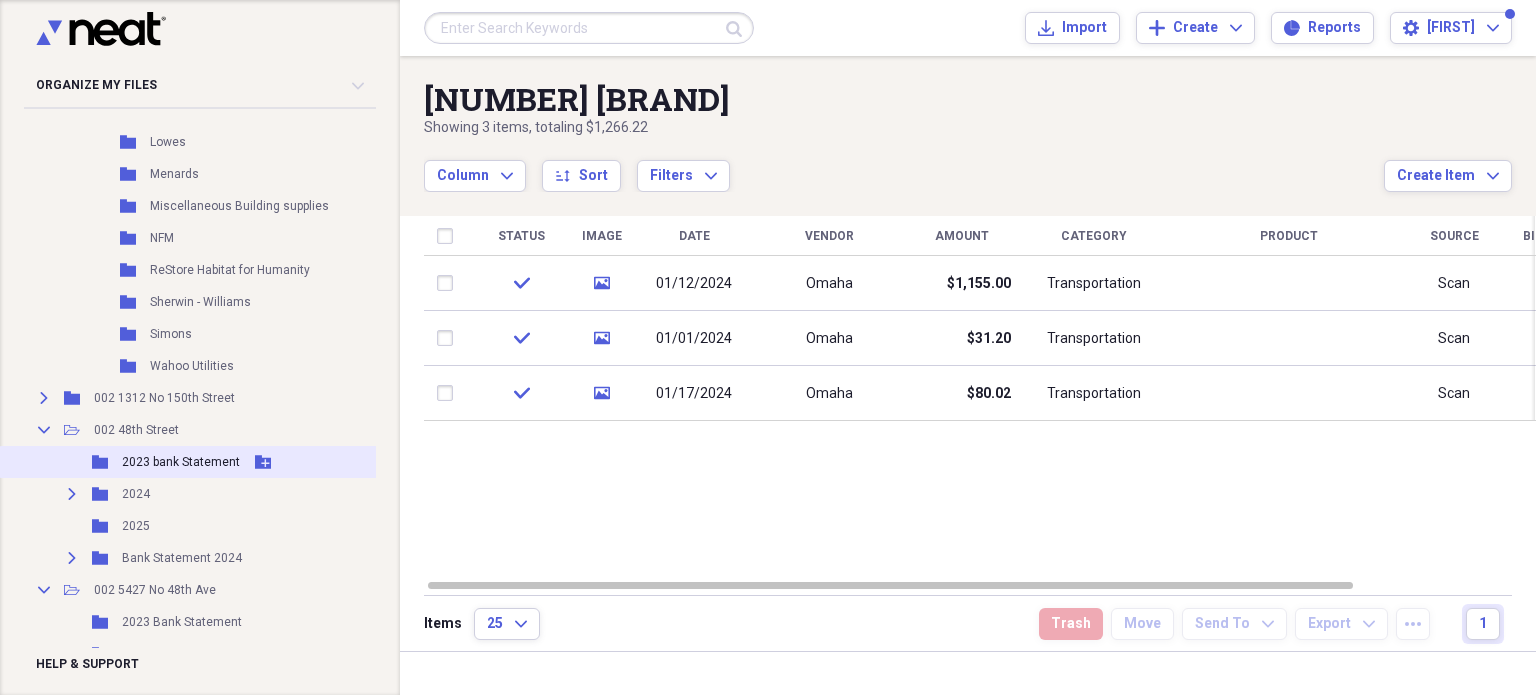 click on "2023 bank Statement" at bounding box center [181, 462] 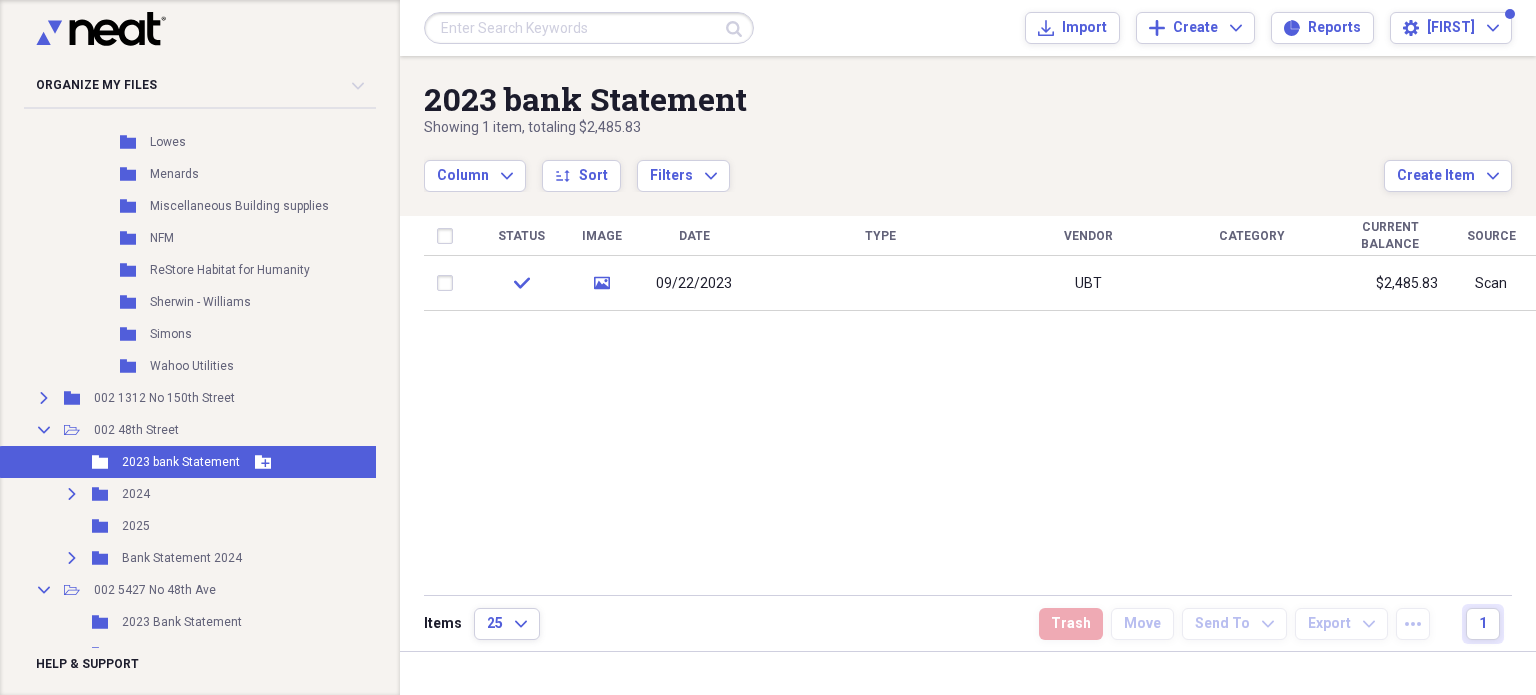 click on "2023 bank Statement" at bounding box center (181, 462) 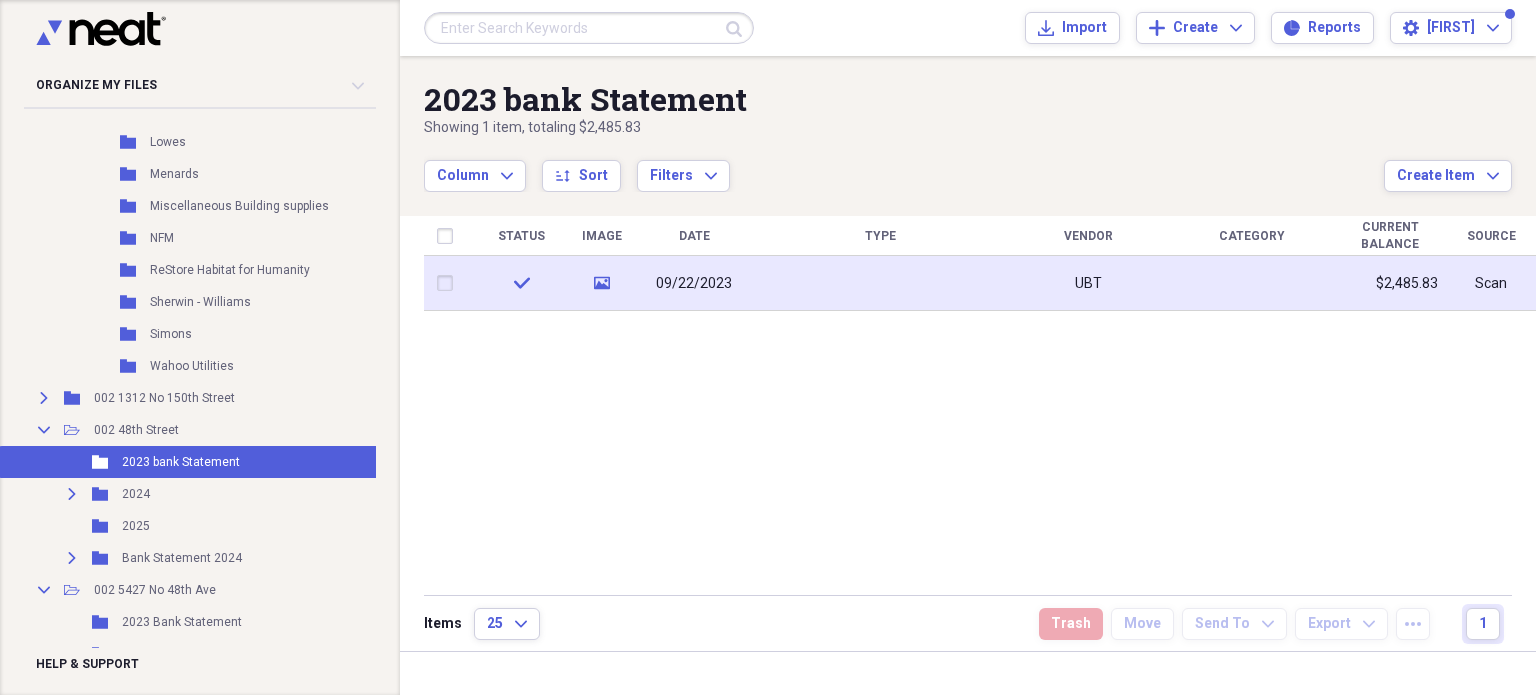 click on "09/22/2023" at bounding box center (694, 284) 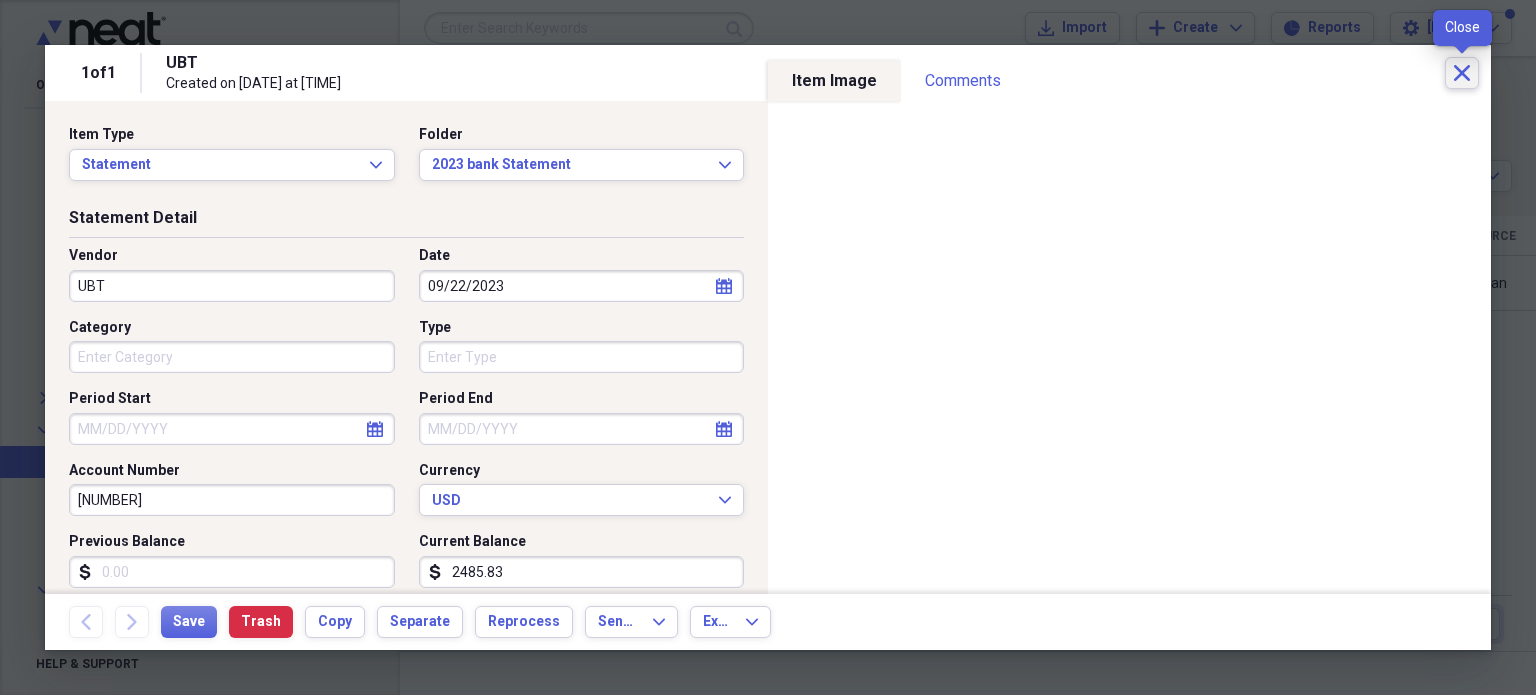click 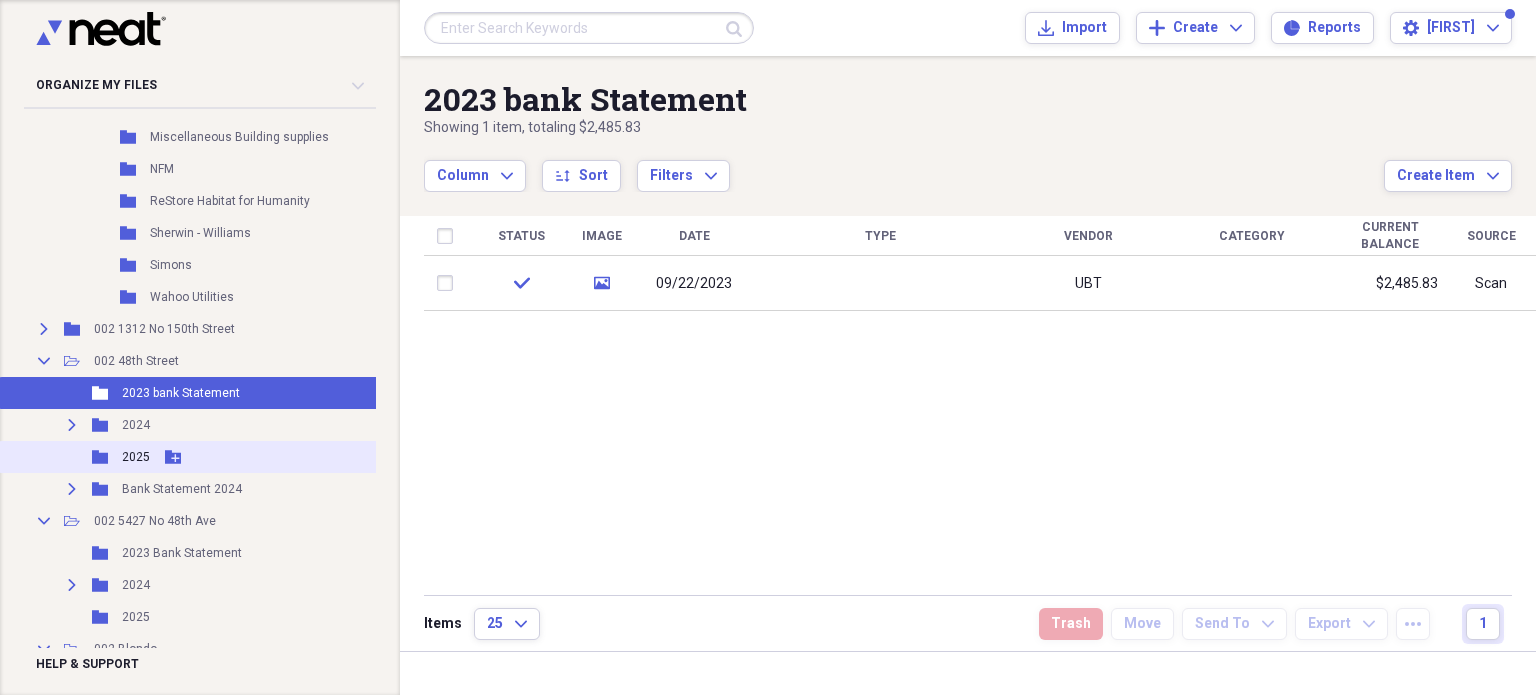 scroll, scrollTop: 1538, scrollLeft: 0, axis: vertical 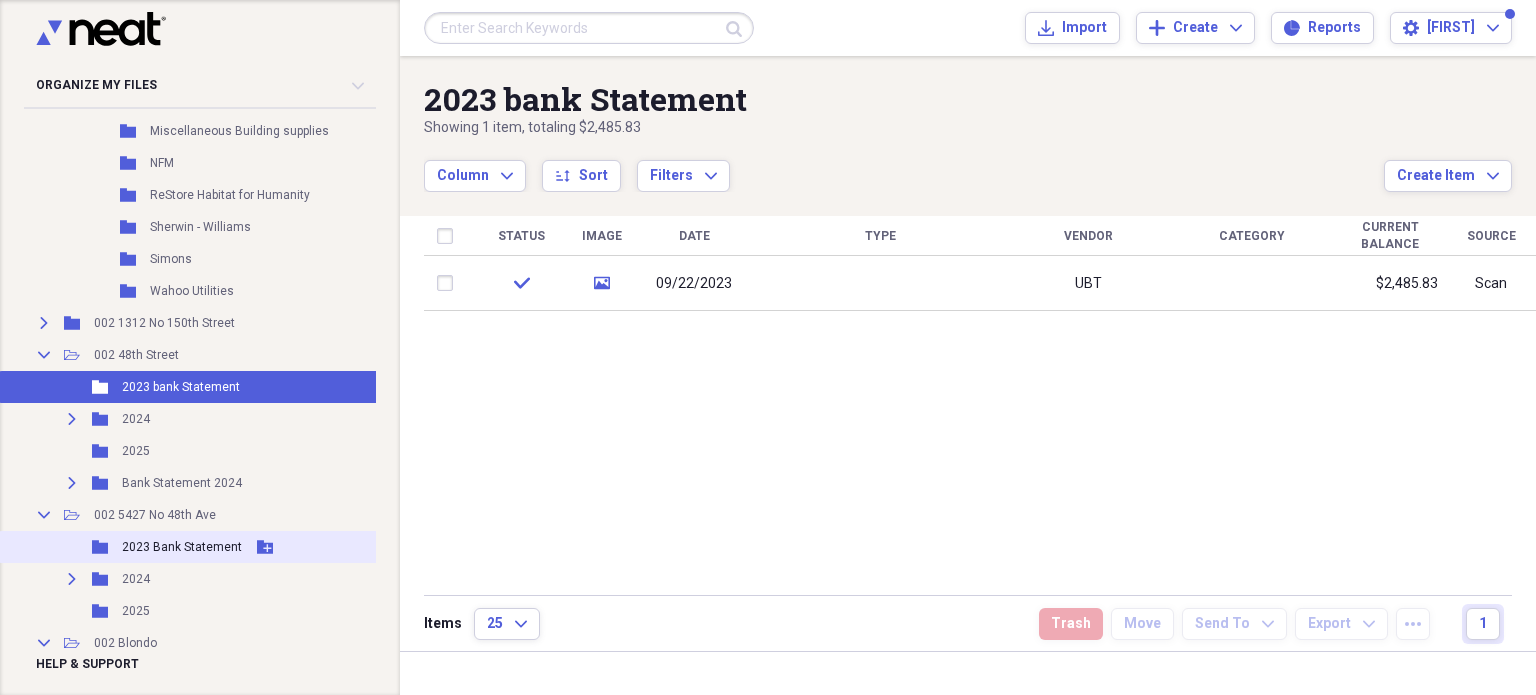 click on "2023 Bank Statement" at bounding box center (182, 547) 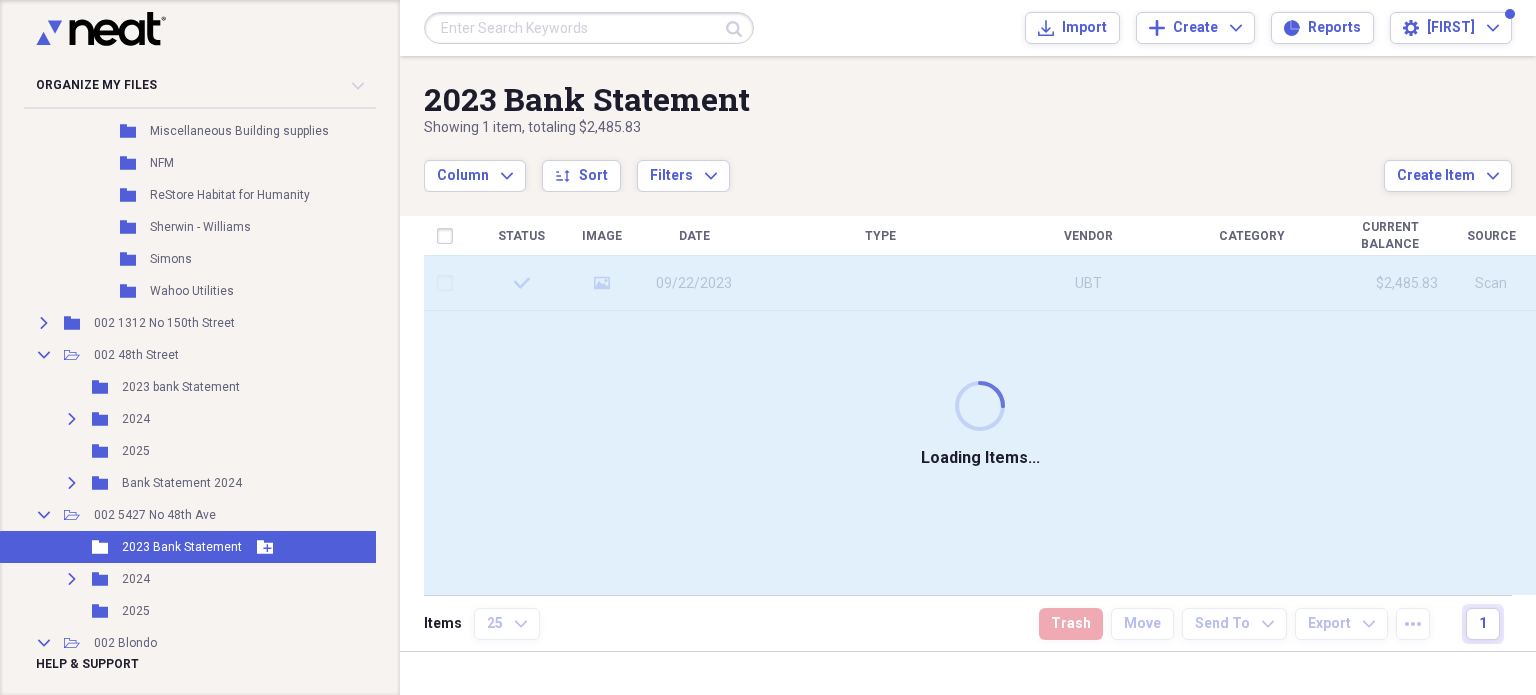 click on "2023 Bank Statement" at bounding box center (182, 547) 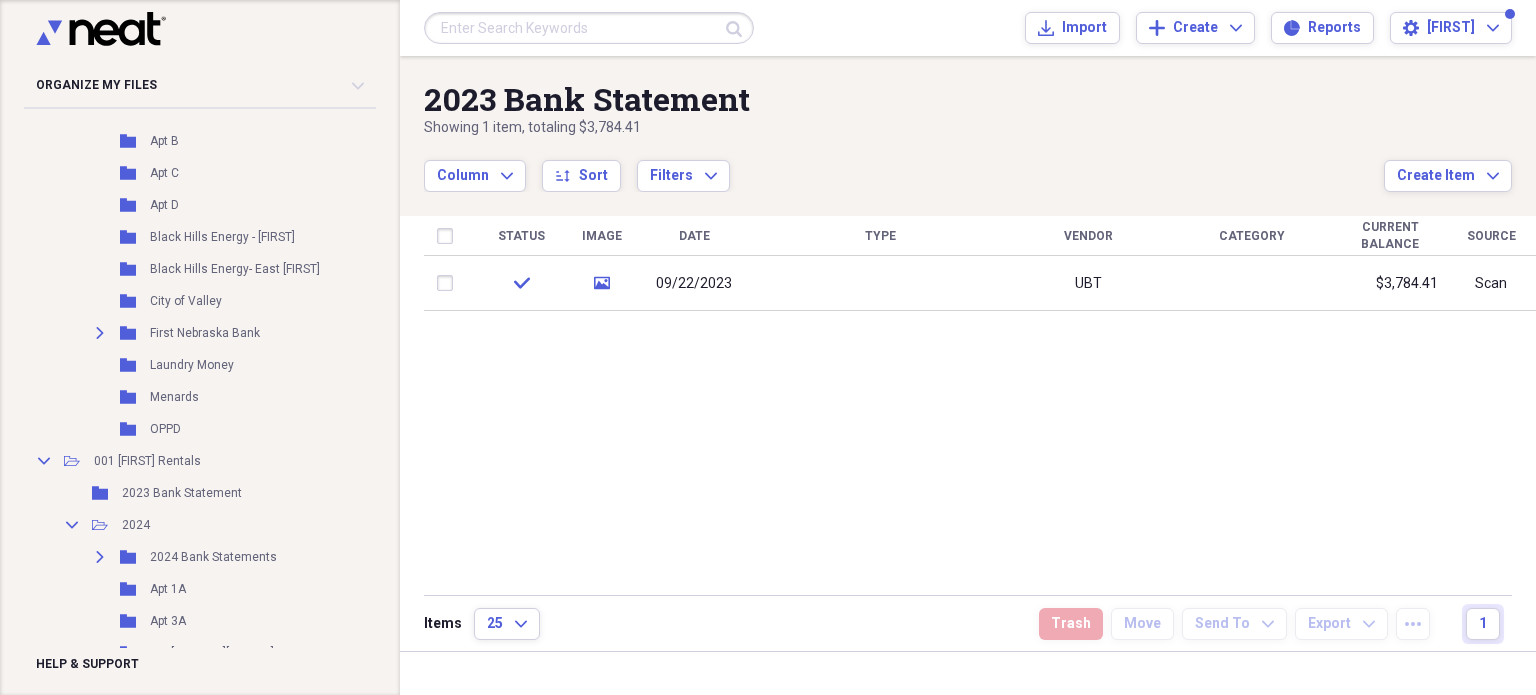 scroll, scrollTop: 759, scrollLeft: 0, axis: vertical 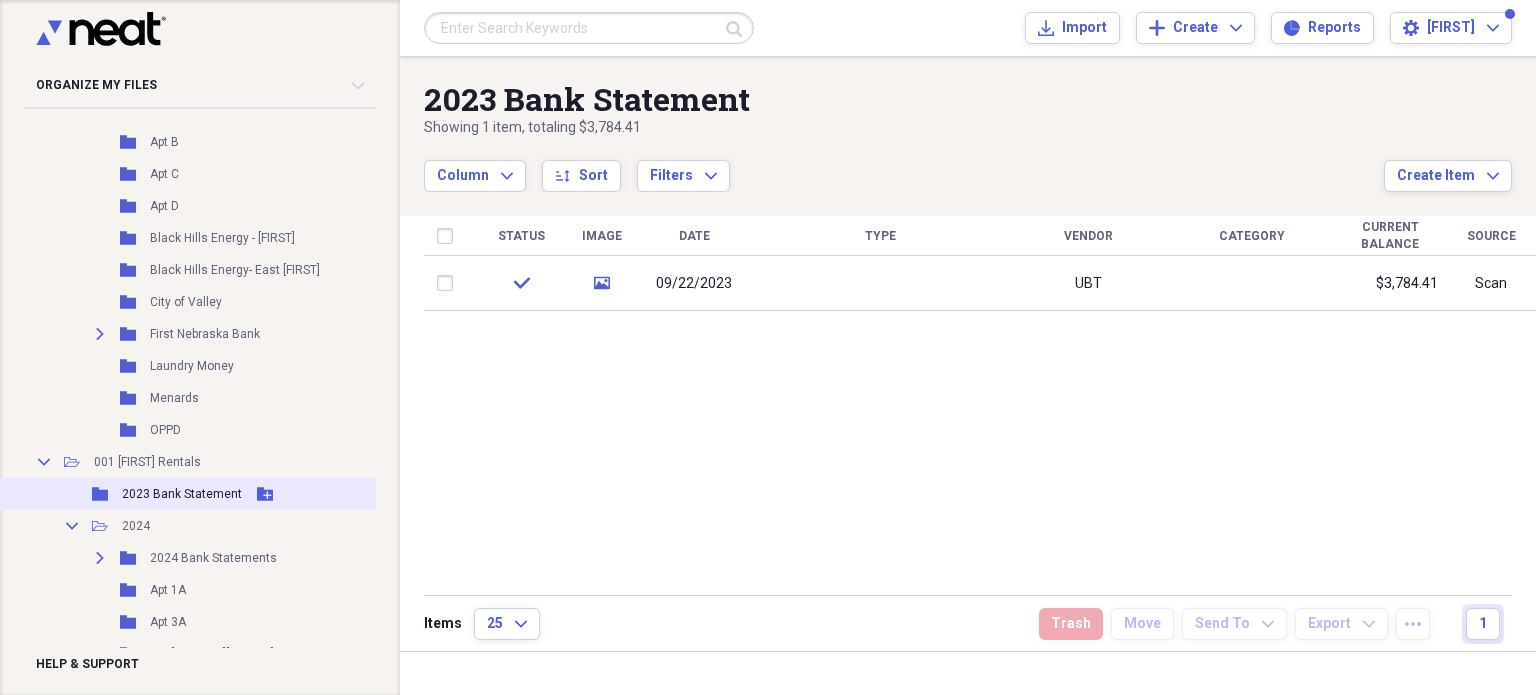 click on "2023 Bank Statement" at bounding box center [182, 494] 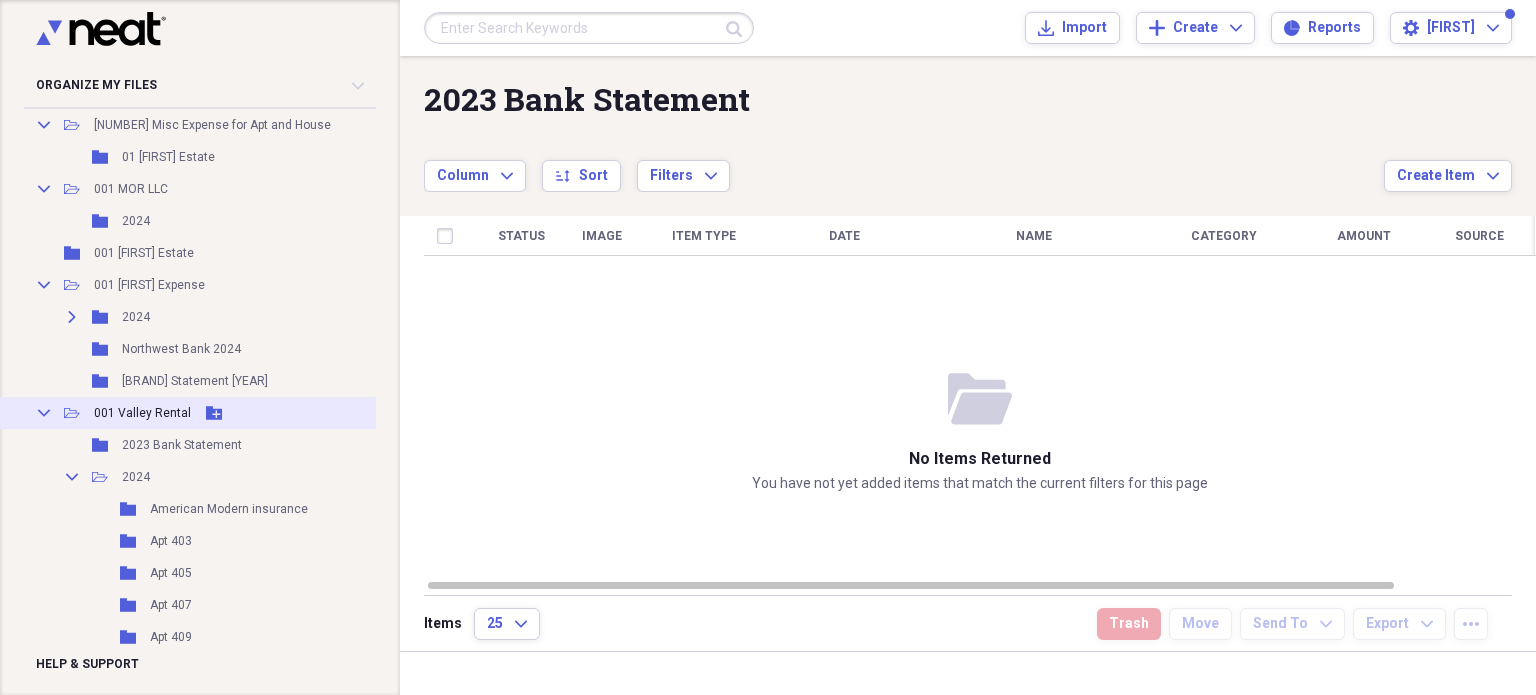 scroll, scrollTop: 200, scrollLeft: 0, axis: vertical 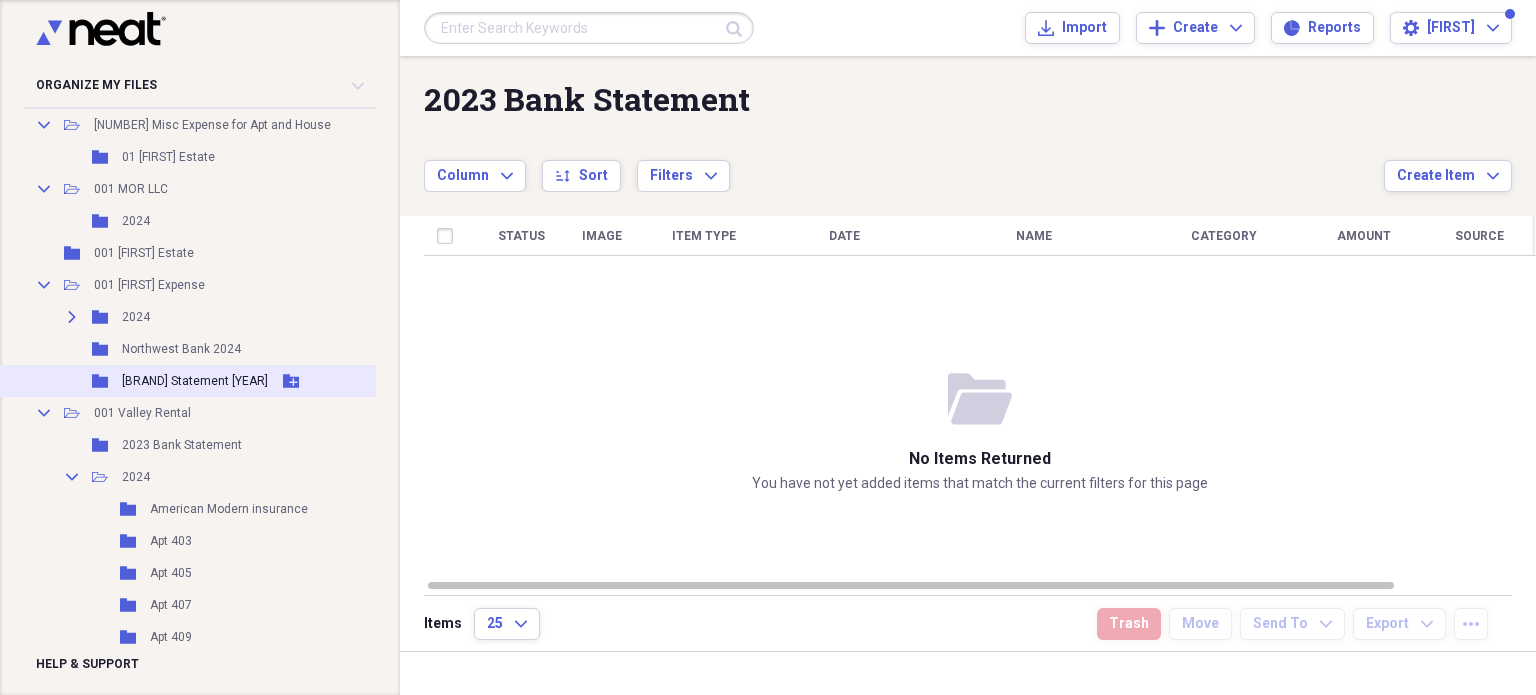 click on "[BRAND] Statement [YEAR]" at bounding box center [195, 381] 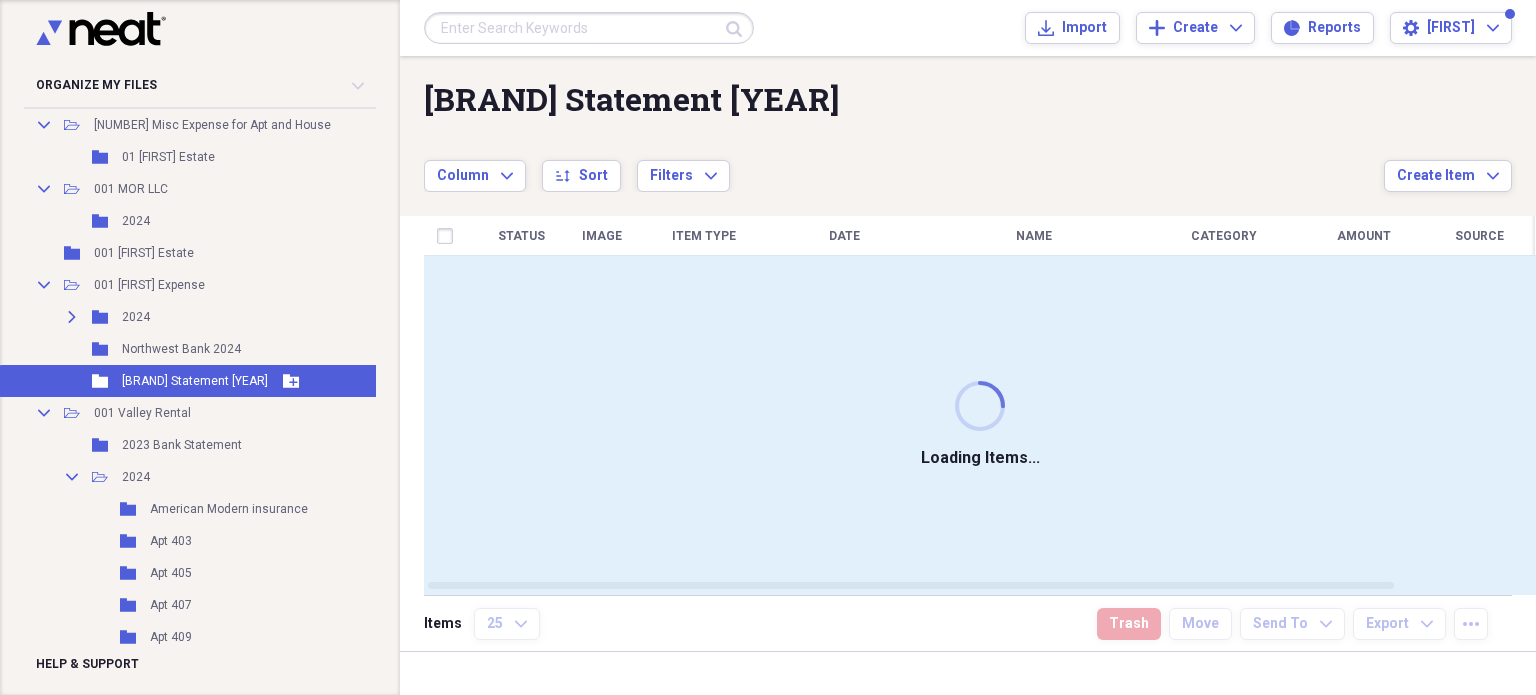 click on "[BRAND] Statement [YEAR]" at bounding box center [195, 381] 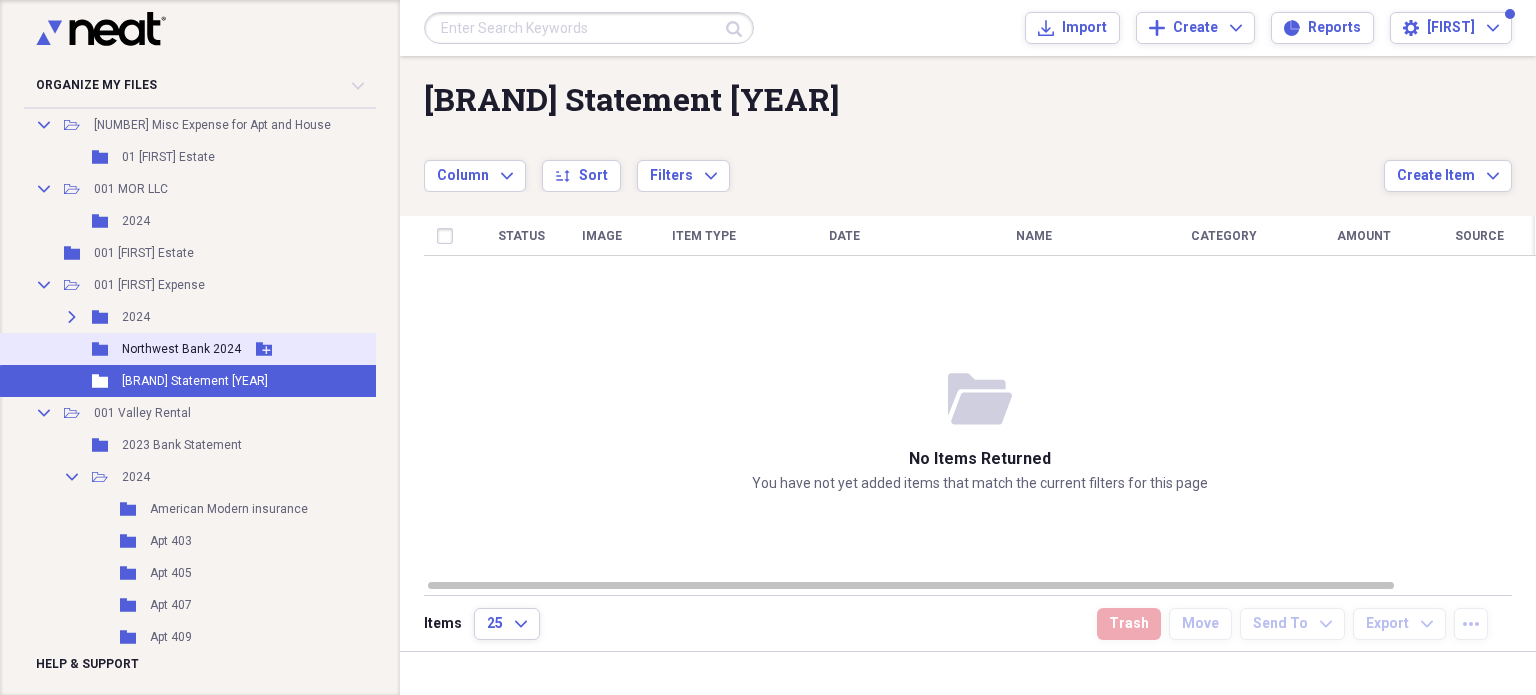 click on "Northwest Bank 2024" at bounding box center [181, 349] 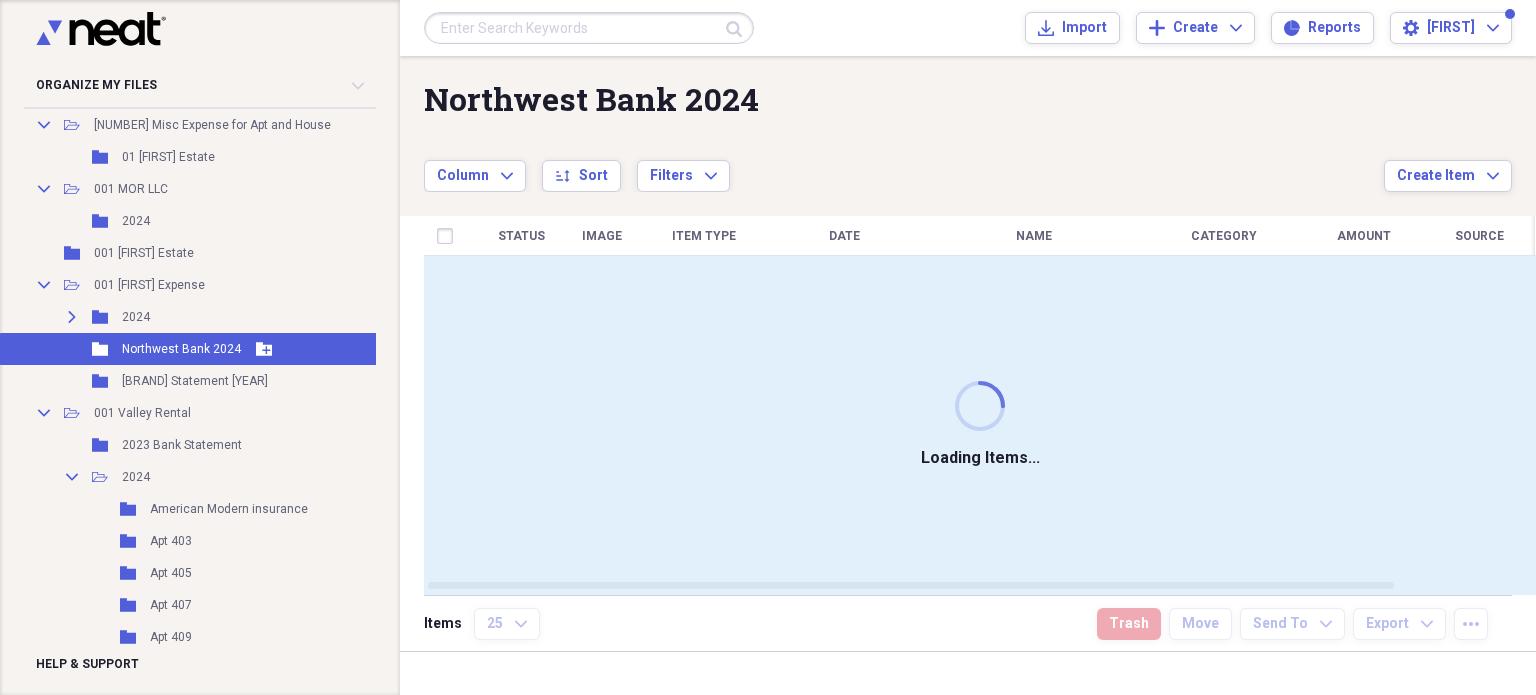 click on "Northwest Bank 2024" at bounding box center [181, 349] 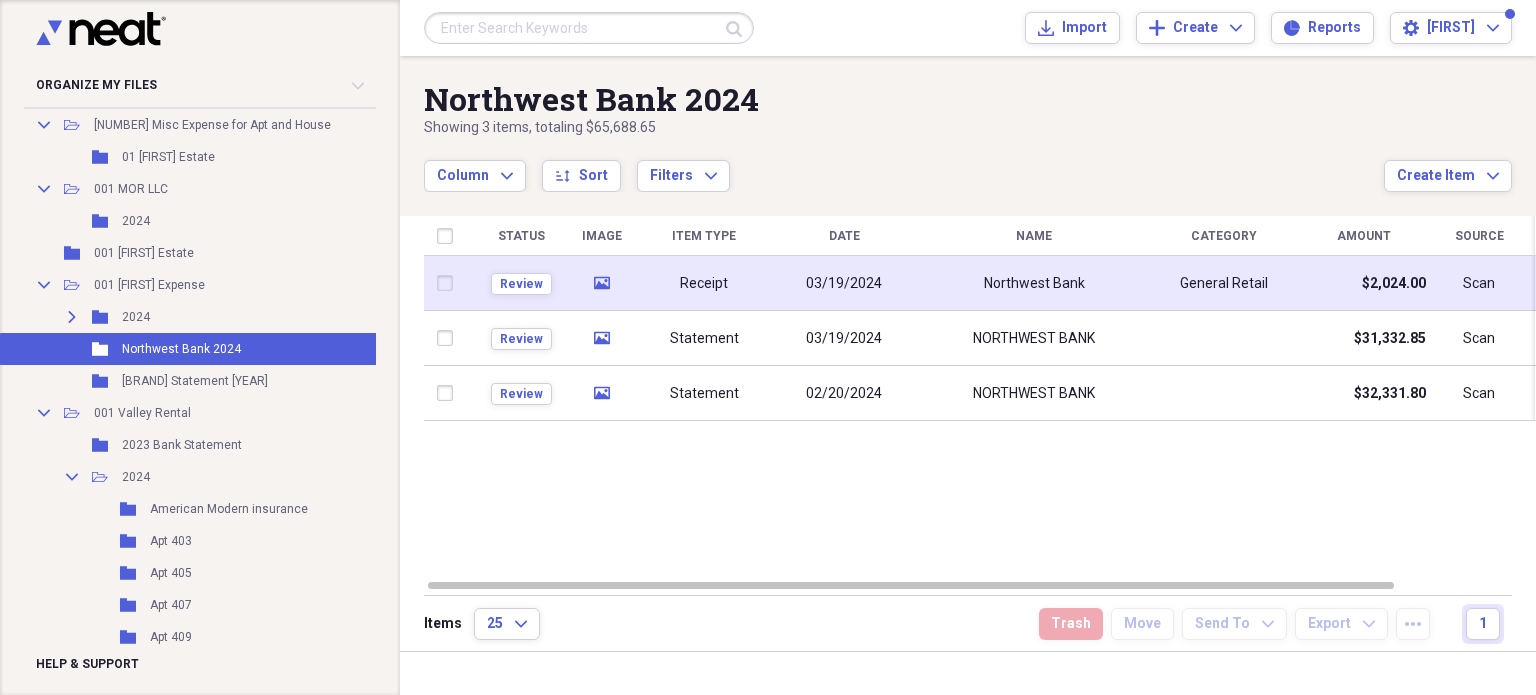 click on "Receipt" at bounding box center (704, 284) 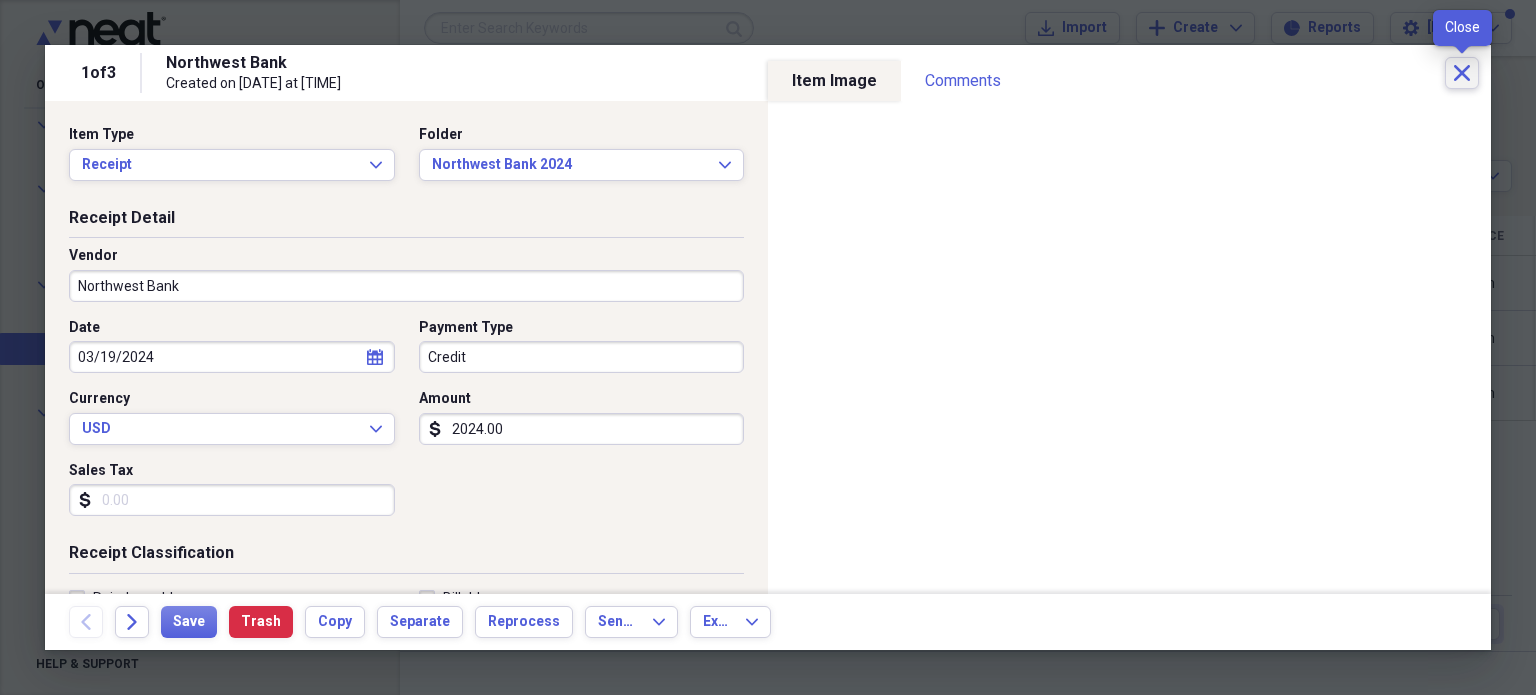 click on "Close" 